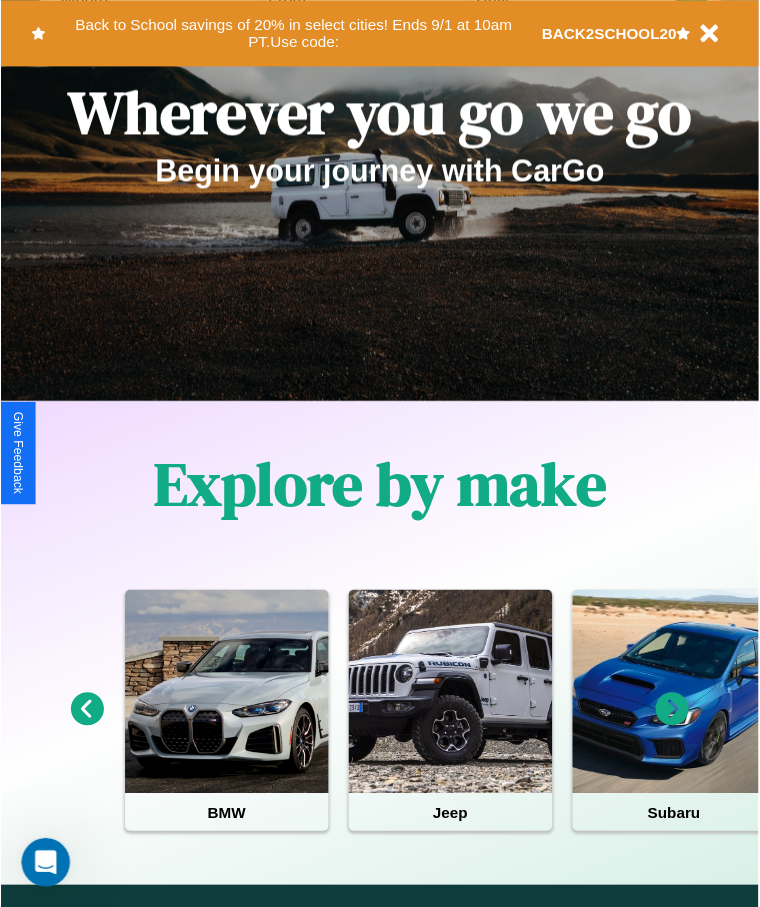 scroll, scrollTop: 0, scrollLeft: 0, axis: both 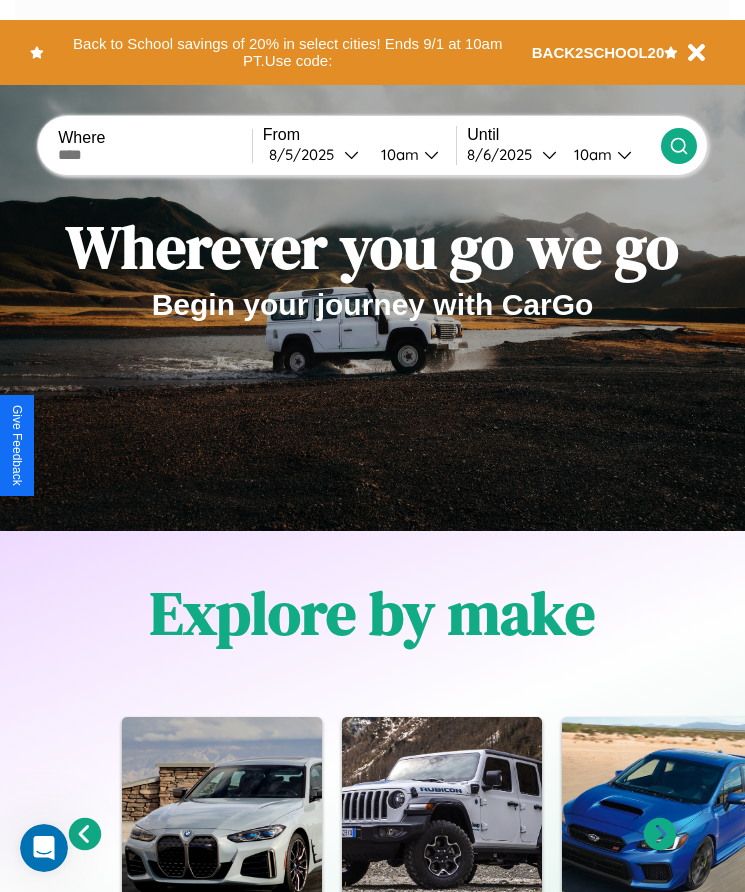 click at bounding box center [155, 155] 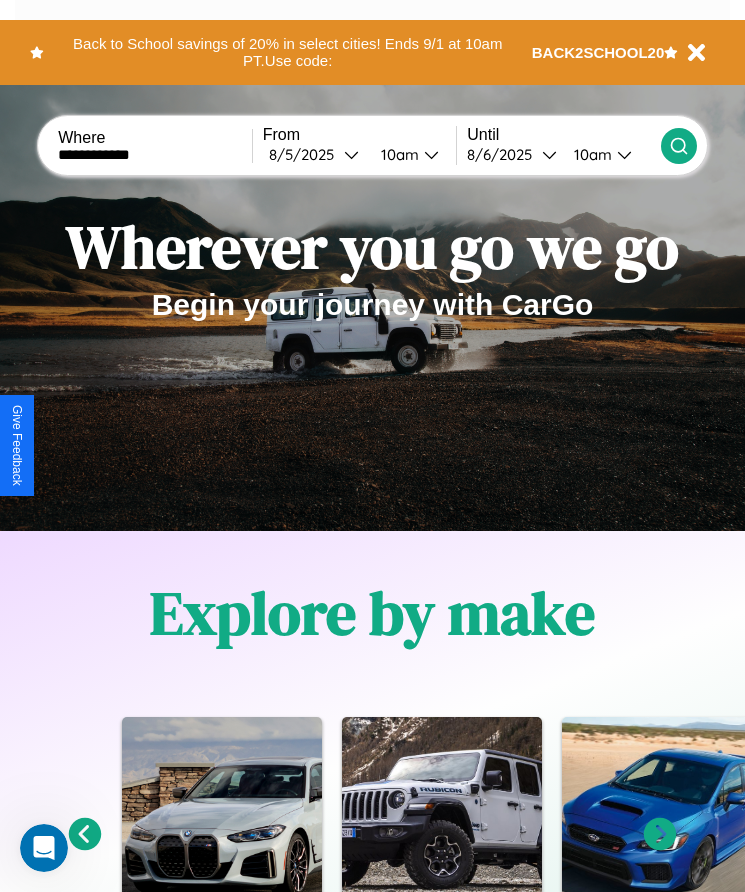 type on "**********" 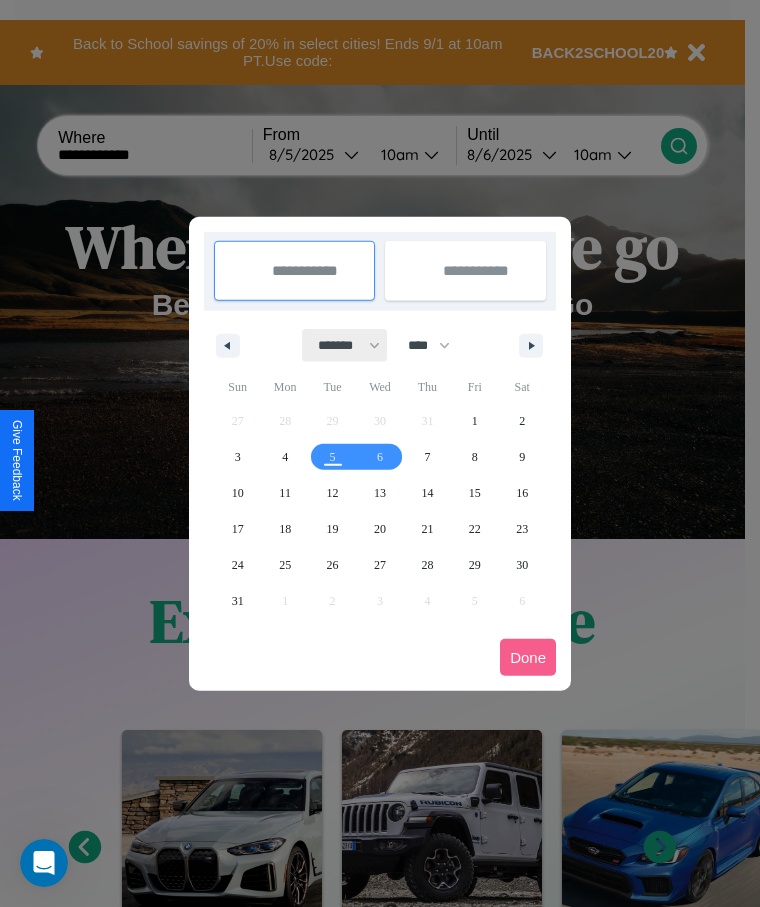 click on "******* ******** ***** ***** *** **** **** ****** ********* ******* ******** ********" at bounding box center (345, 345) 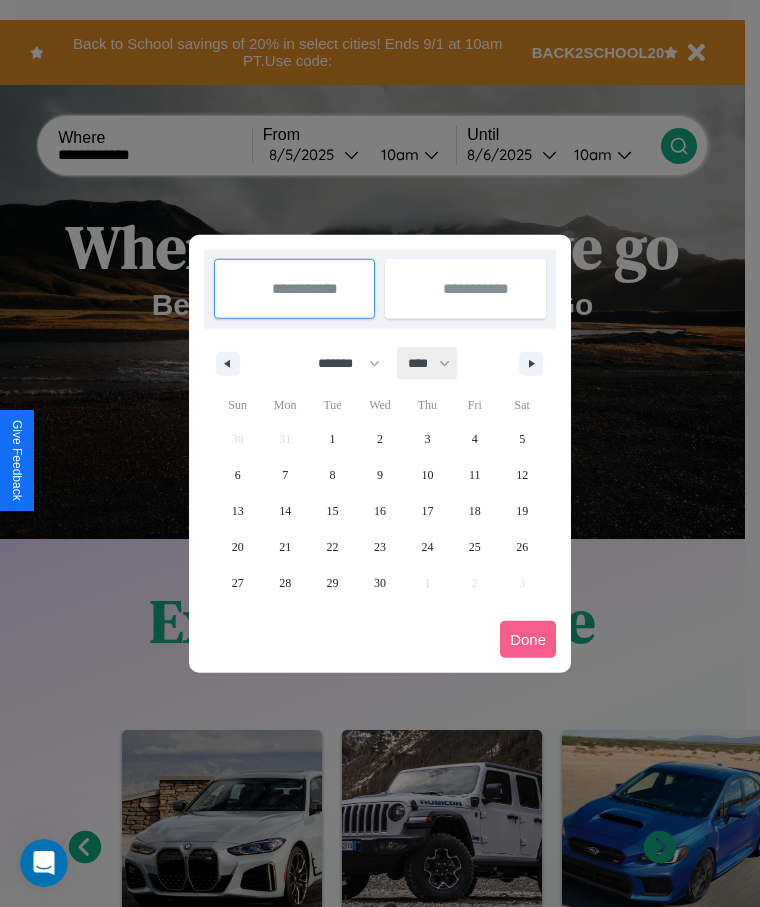click on "**** **** **** **** **** **** **** **** **** **** **** **** **** **** **** **** **** **** **** **** **** **** **** **** **** **** **** **** **** **** **** **** **** **** **** **** **** **** **** **** **** **** **** **** **** **** **** **** **** **** **** **** **** **** **** **** **** **** **** **** **** **** **** **** **** **** **** **** **** **** **** **** **** **** **** **** **** **** **** **** **** **** **** **** **** **** **** **** **** **** **** **** **** **** **** **** **** **** **** **** **** **** **** **** **** **** **** **** **** **** **** **** **** **** **** **** **** **** **** **** ****" at bounding box center (428, 363) 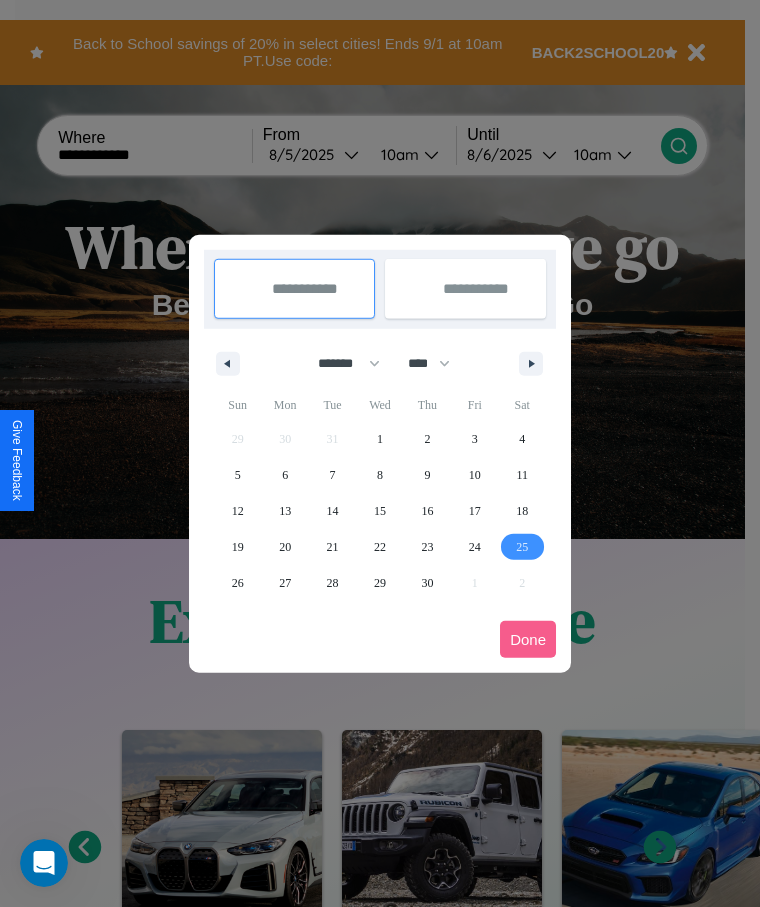 click on "25" at bounding box center [522, 547] 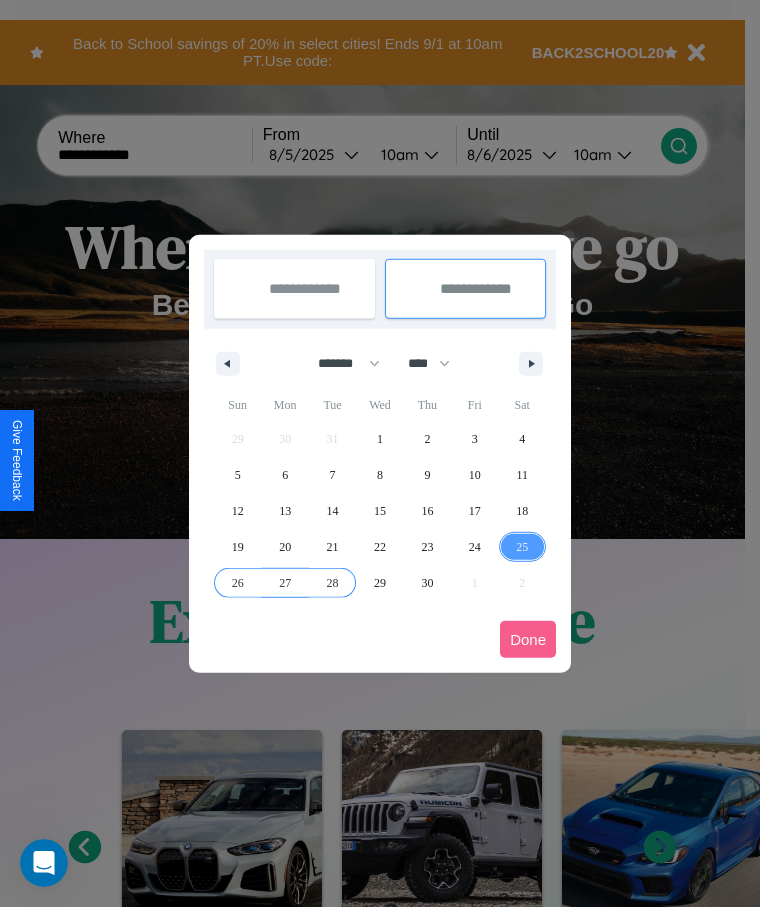 click on "28" at bounding box center [333, 583] 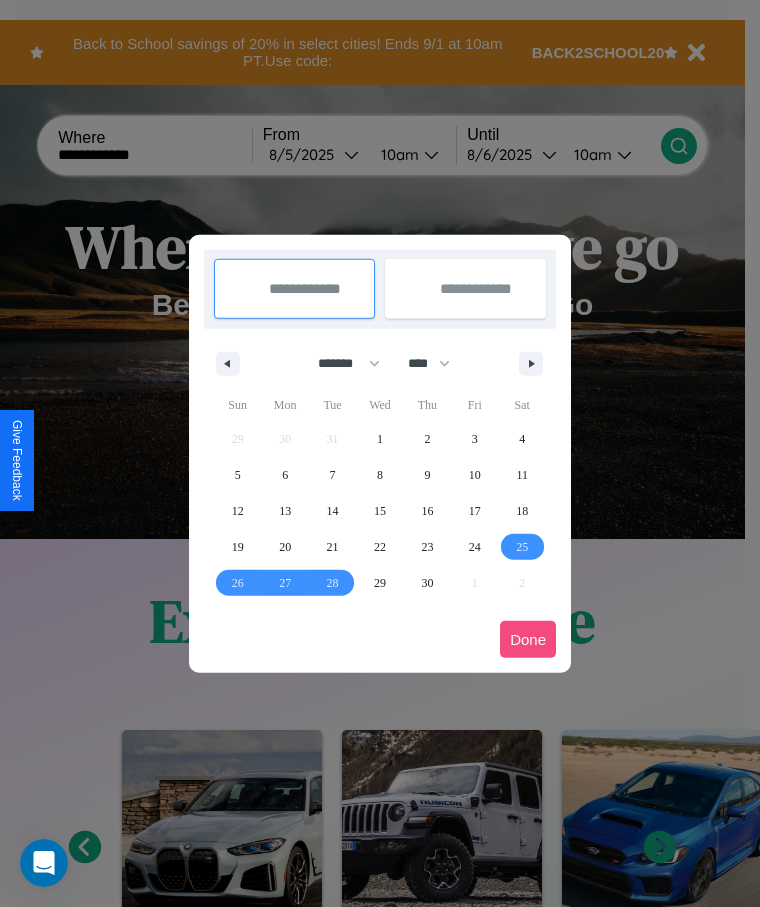 click on "Done" at bounding box center [528, 639] 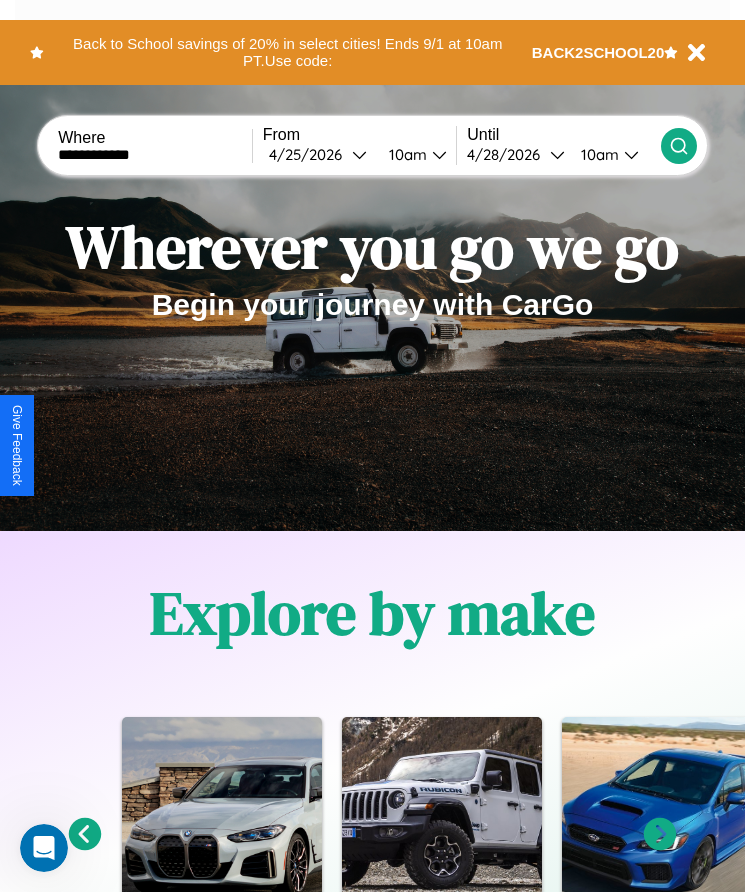 click on "10am" at bounding box center [405, 154] 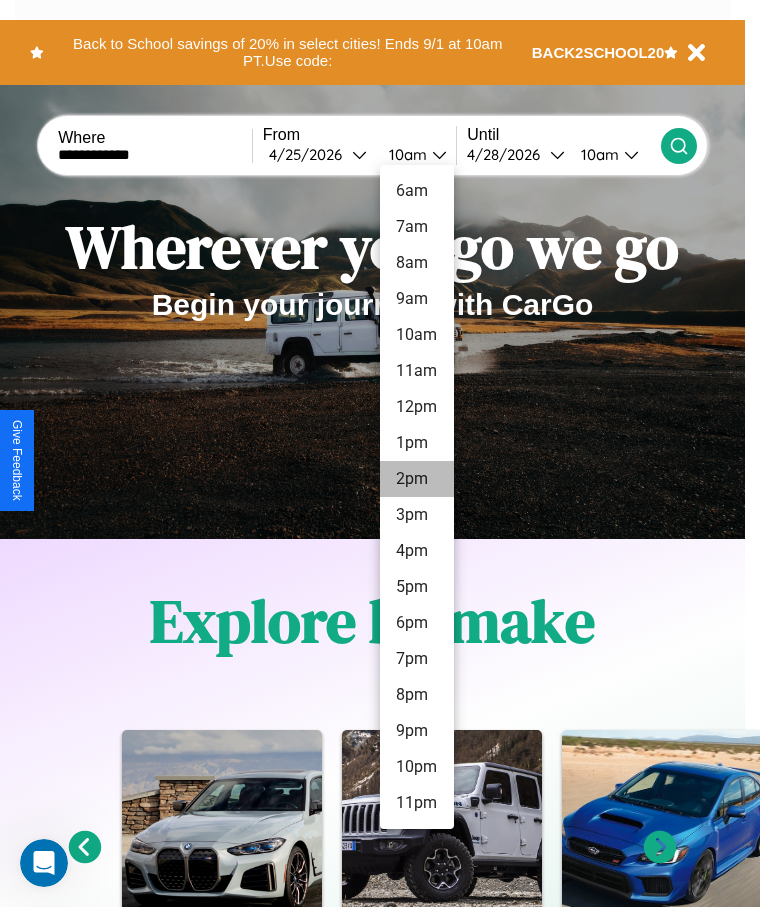 click on "2pm" at bounding box center (417, 479) 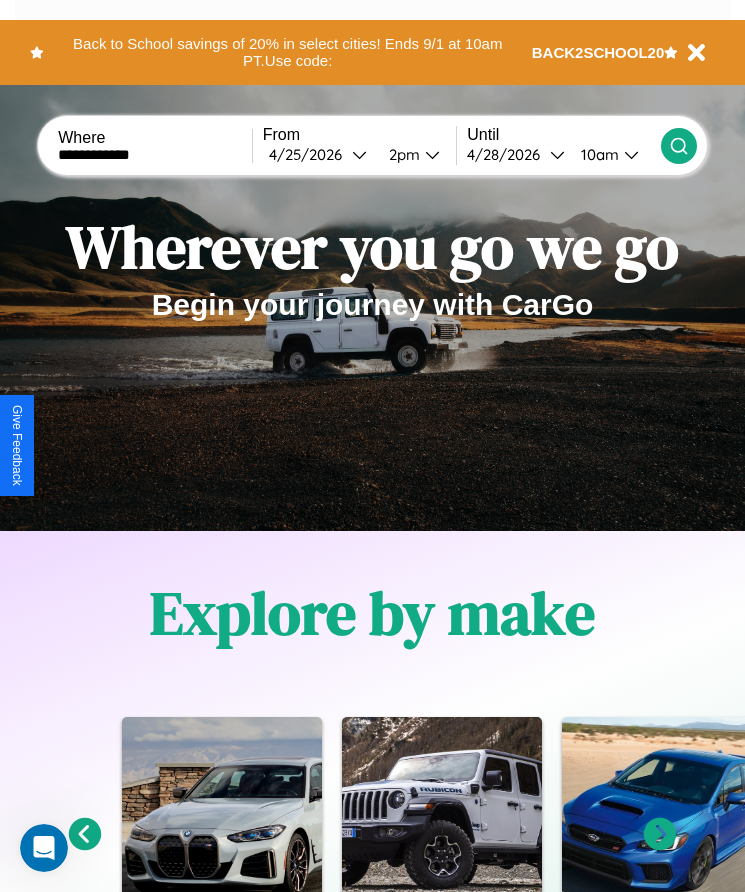 click 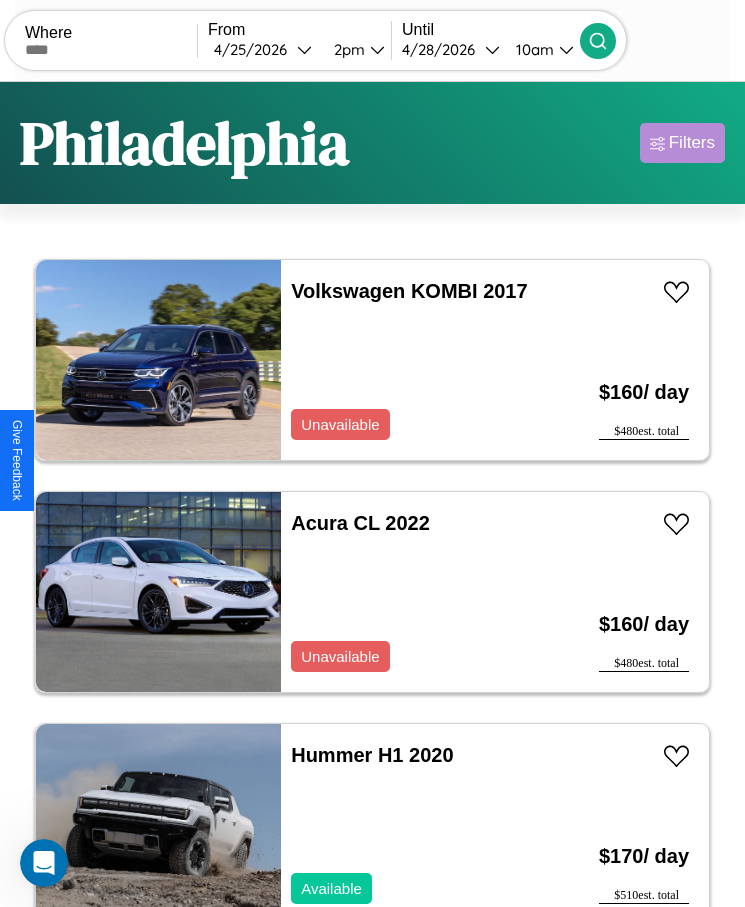 click on "Filters" at bounding box center [692, 143] 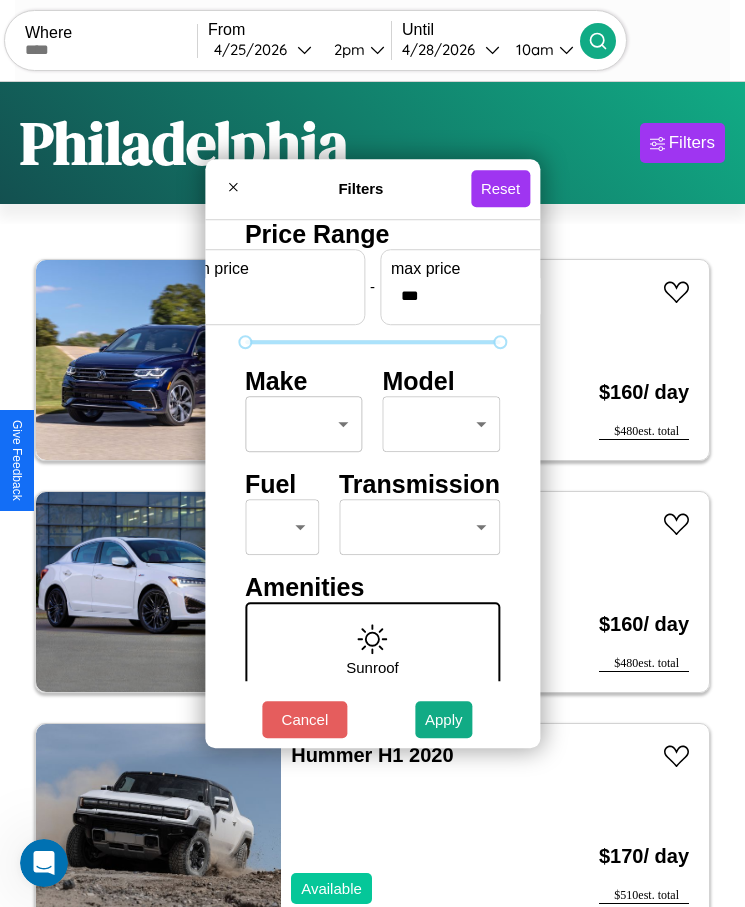 click on "CarGo Where From [DATE] [TIME] Until [DATE] [TIME] Become a Host Login Sign Up [CITY] Filters 37  cars in this area These cars can be picked up in this city. Volkswagen   KOMBI   2017 Unavailable $ 160  / day $ 480  est. total Acura   CL   2022 Unavailable $ 160  / day $ 480  est. total Hummer   H1   2020 Available $ 170  / day $ 510  est. total Volvo   VNL   2018 Available $ 40  / day $ 120  est. total Subaru   XT6   2020 Available $ 180  / day $ 540  est. total Volvo   WHL   2017 Available $ 100  / day $ 300  est. total Jeep   Wrangler JK   2014 Available $ 70  / day $ 210  est. total Chevrolet   Colorado   2017 Available $ 60  / day $ 180  est. total Acura   Integra   2017 Available $ 180  / day $ 540  est. total Land Rover   LR4   2024 Available $ 40  / day $ 120  est. total Aston Martin   DBS   2020 Available $ 130  / day $ 390  est. total GMC   C8   2024 Available $ 100  / day $ 300  est. total Jeep   Grand Cherokee   2014 Available $ 30  / day $ 90  est. total Aston Martin   V8 Vantage" at bounding box center [372, 478] 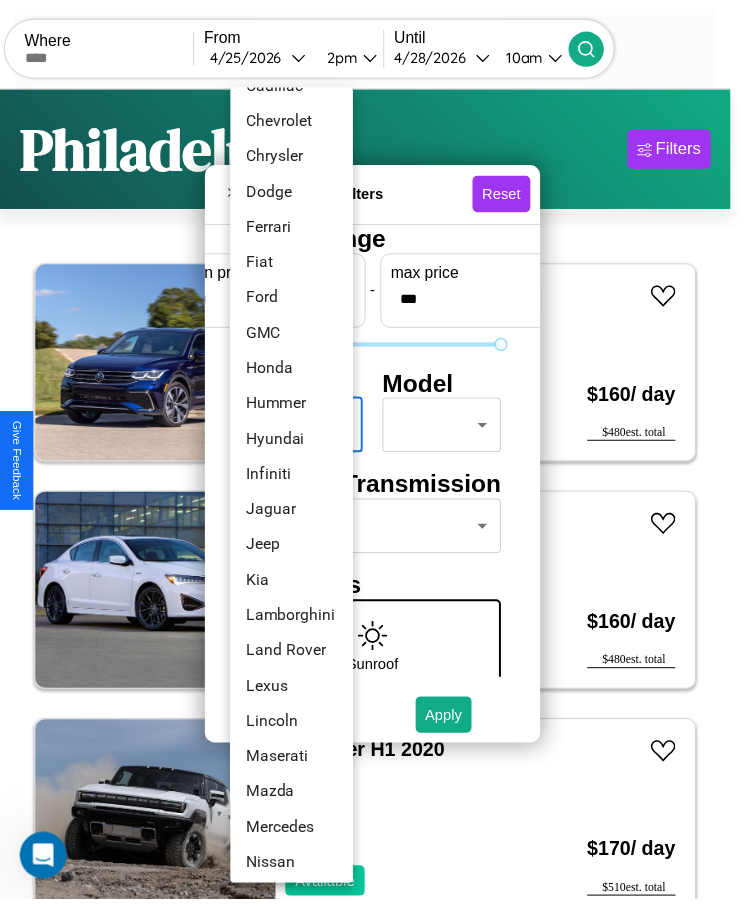 scroll, scrollTop: 485, scrollLeft: 0, axis: vertical 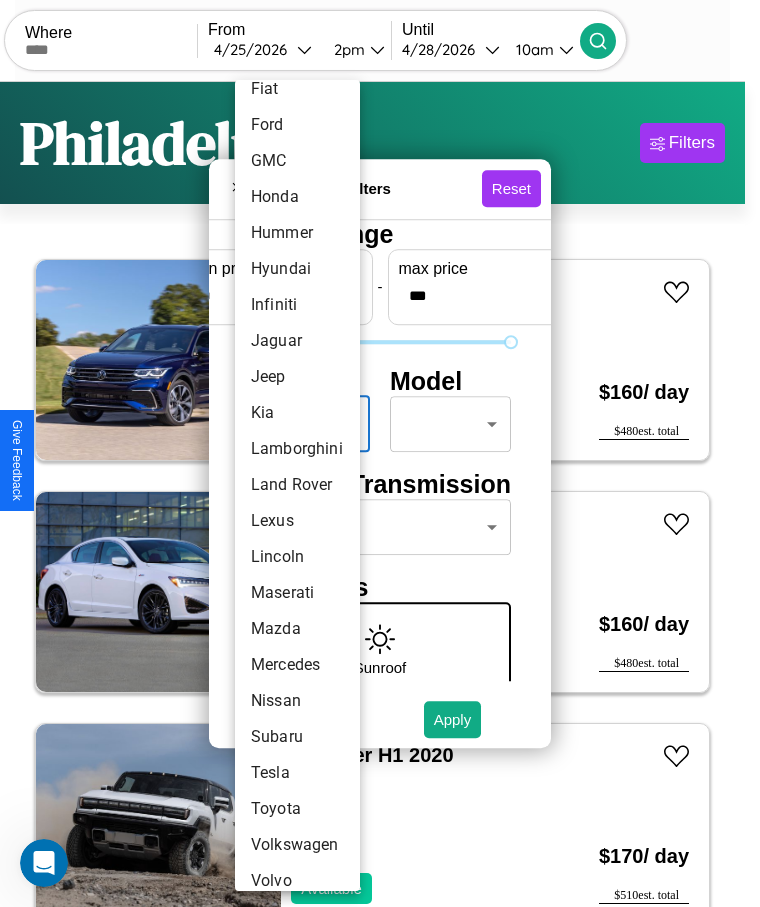 click on "Land Rover" at bounding box center (297, 485) 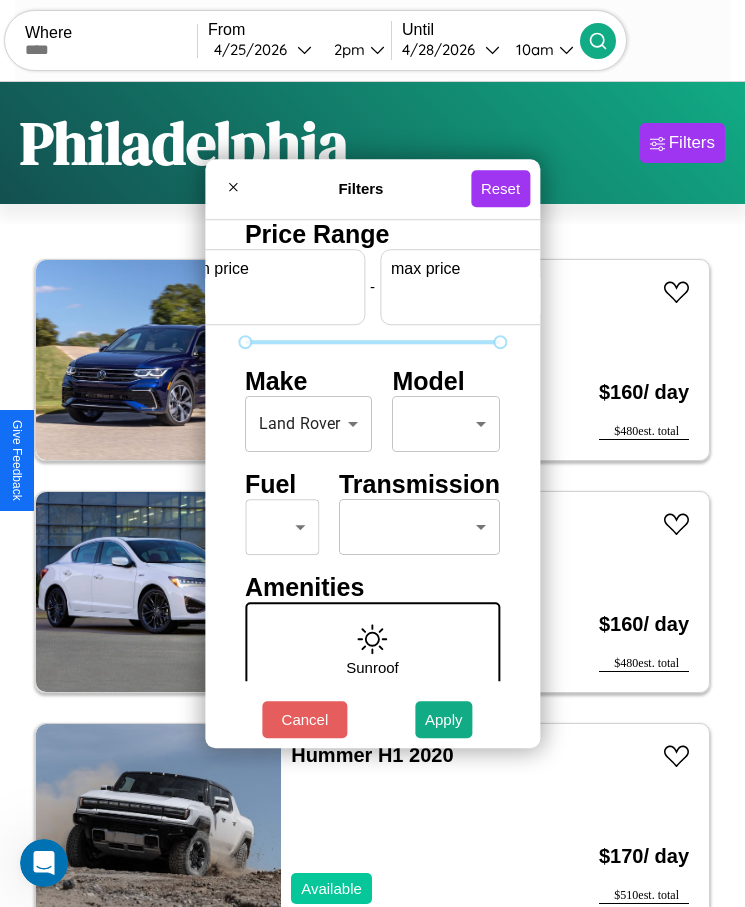 scroll, scrollTop: 0, scrollLeft: 74, axis: horizontal 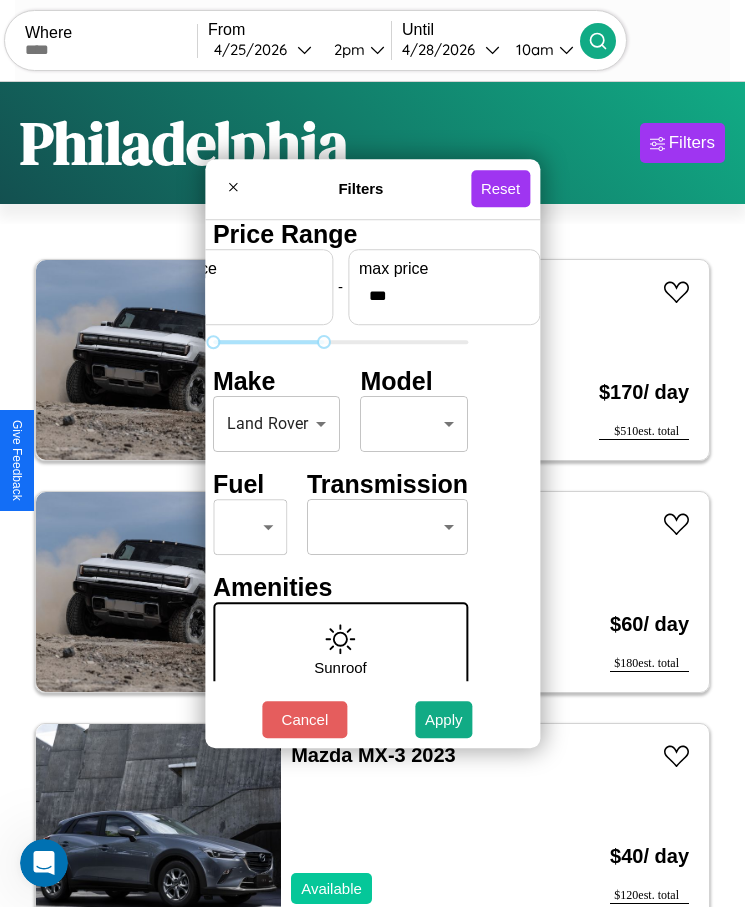 type on "***" 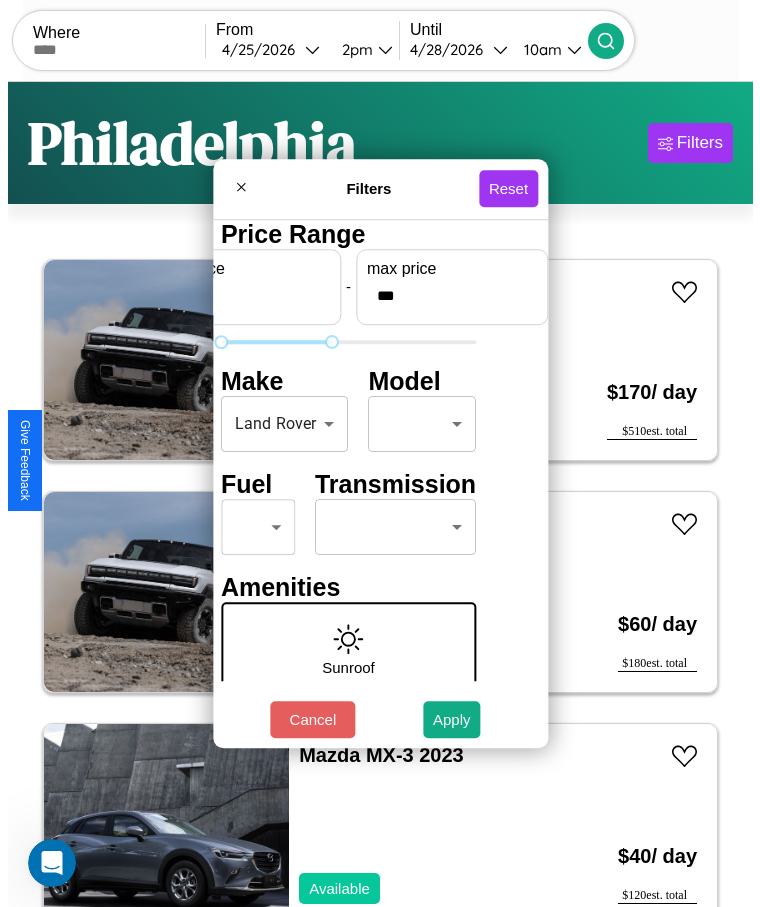 scroll, scrollTop: 0, scrollLeft: 0, axis: both 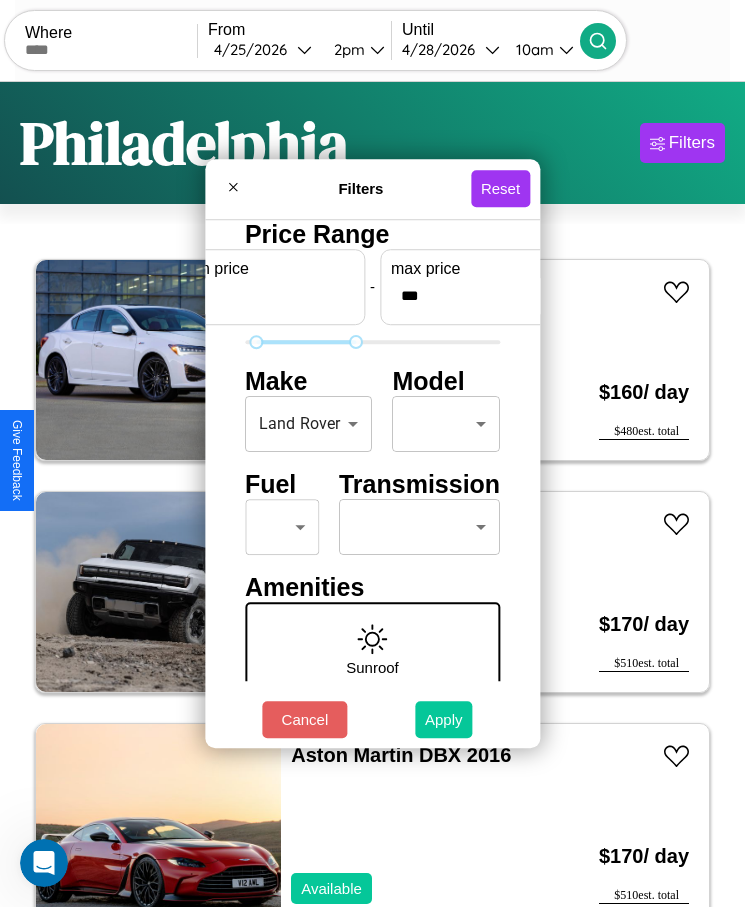 type on "**" 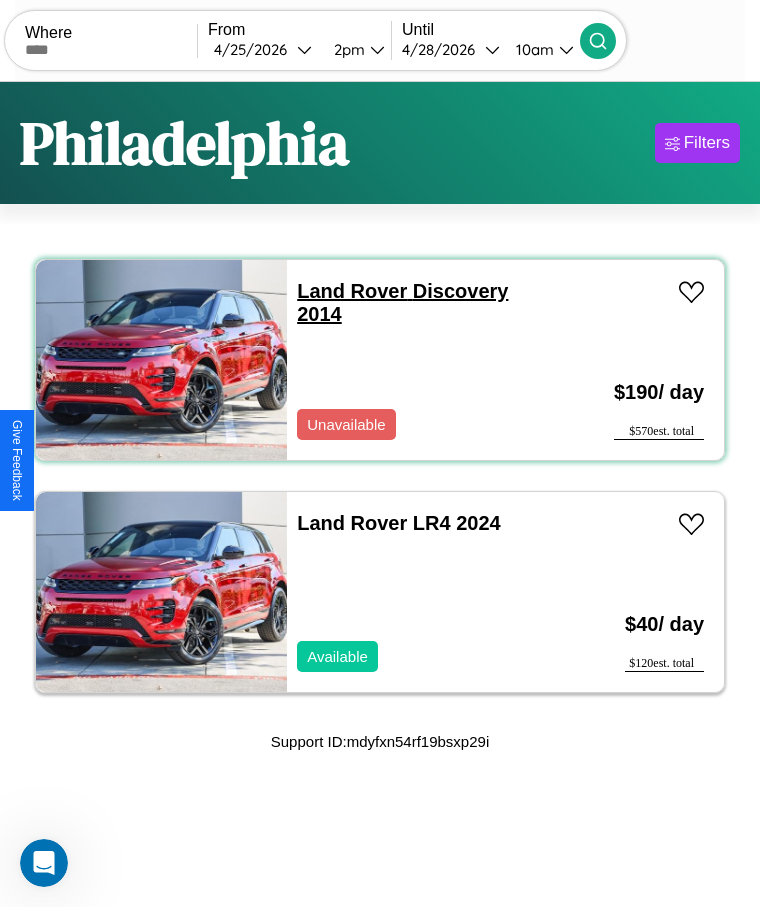 click on "Land Rover   Discovery   2014" at bounding box center [402, 302] 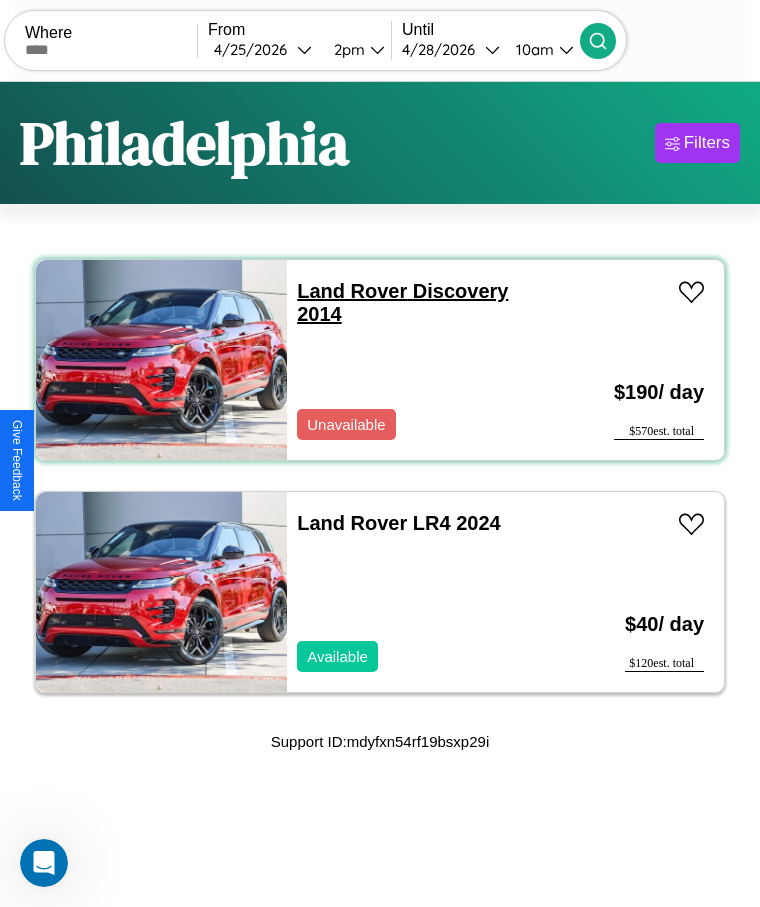 click on "Land Rover   Discovery   2014" at bounding box center [402, 302] 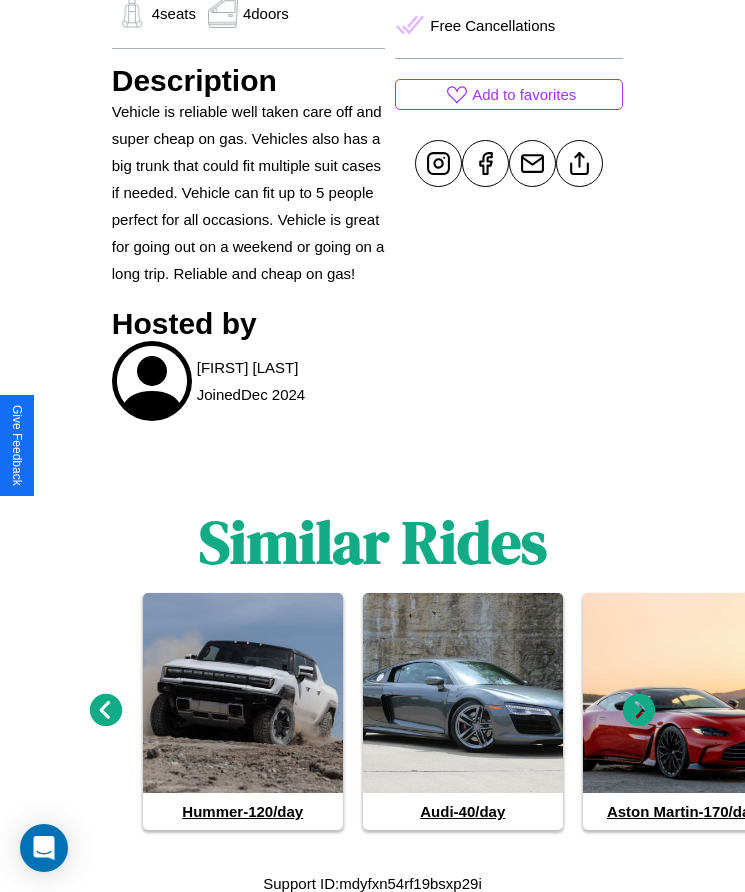 scroll, scrollTop: 1067, scrollLeft: 0, axis: vertical 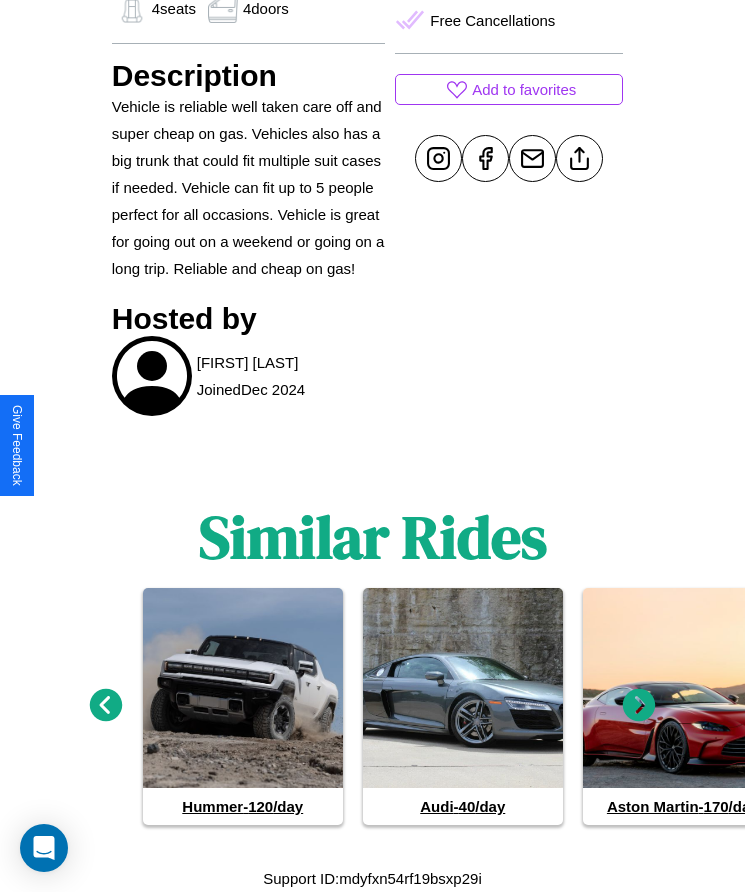 click 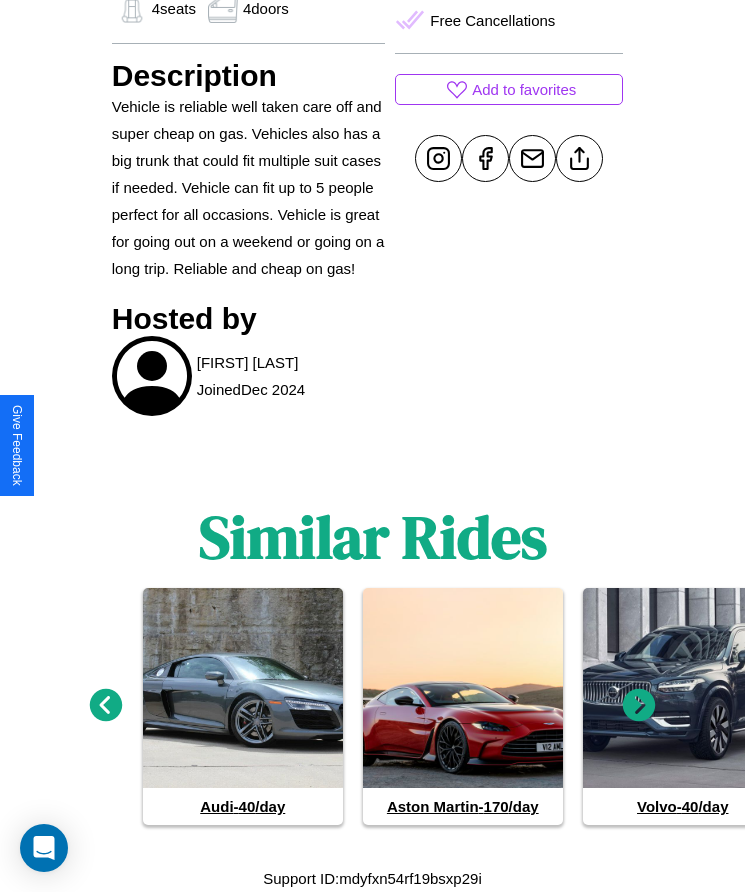 click 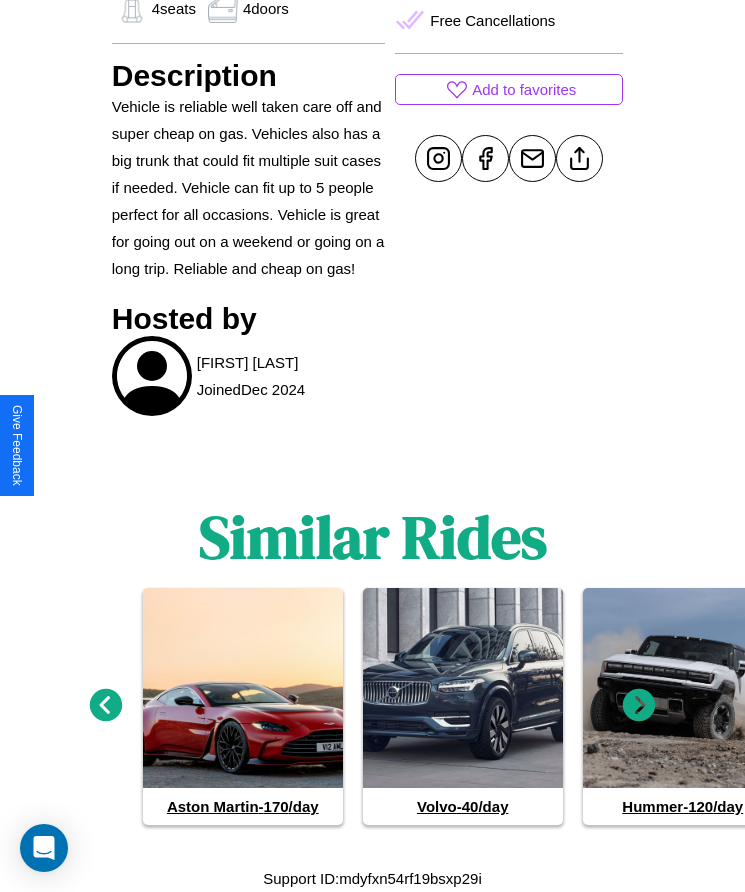 click 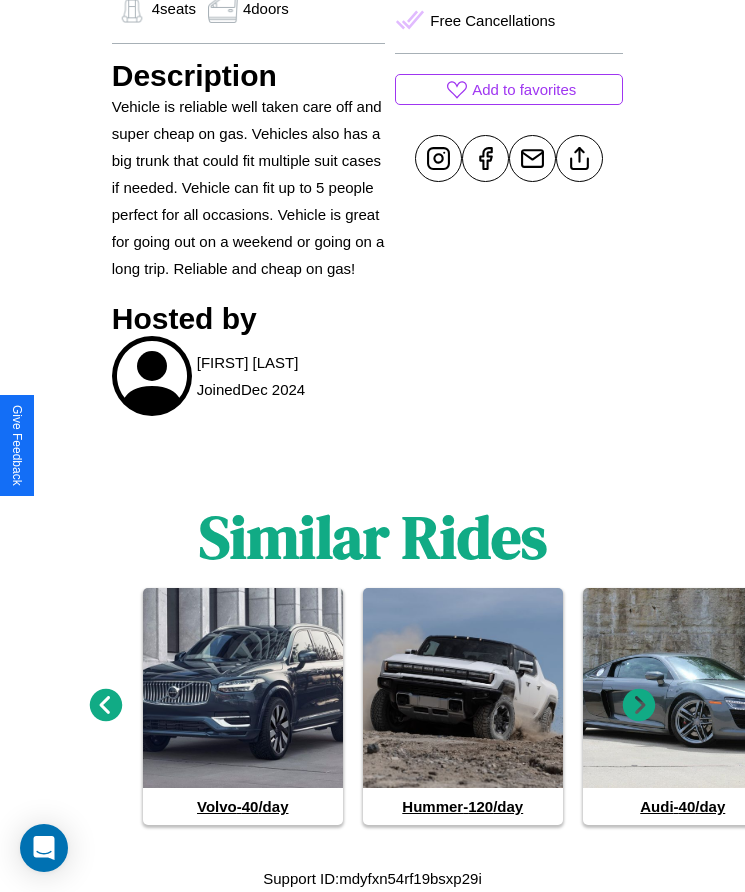 click 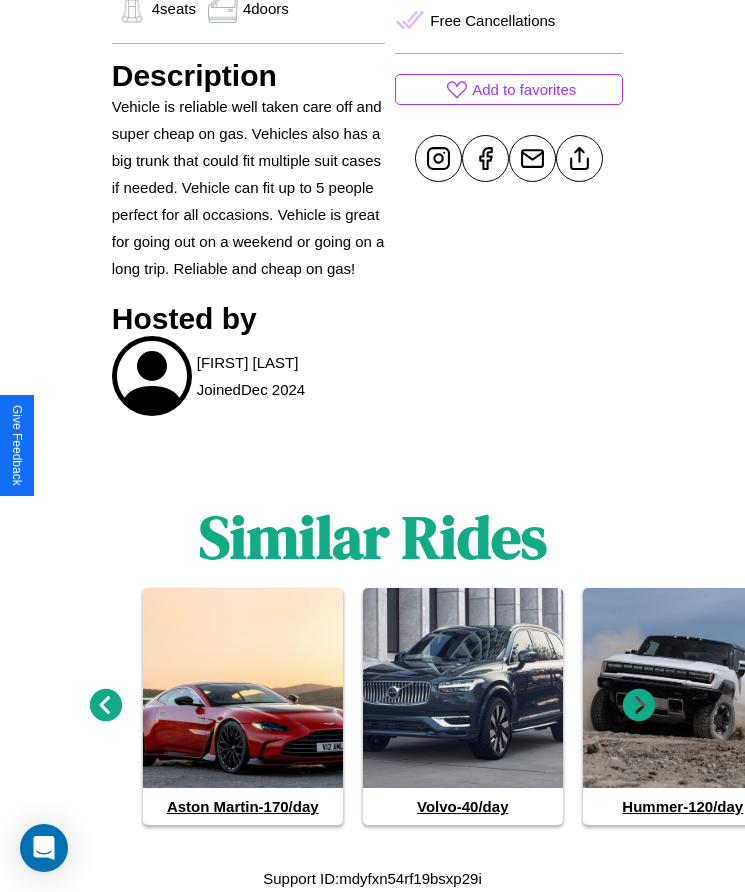 click 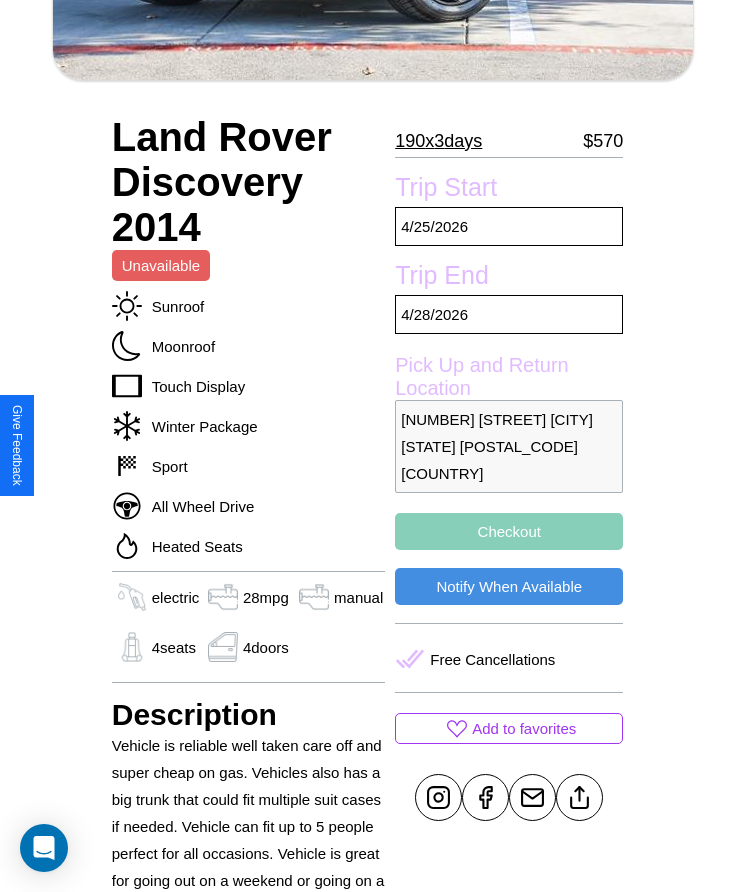 scroll, scrollTop: 429, scrollLeft: 0, axis: vertical 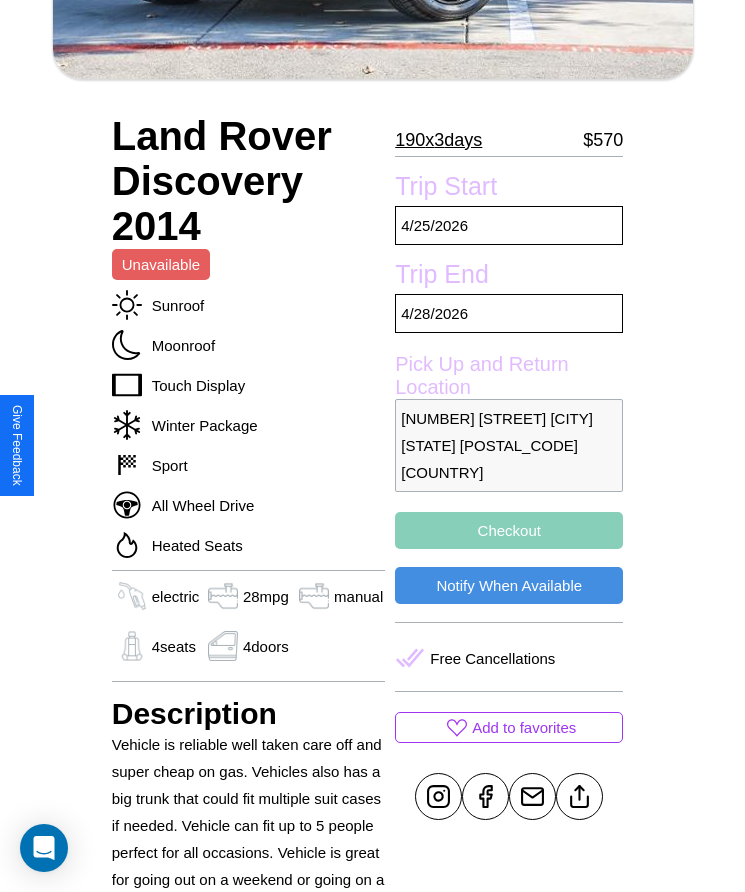 click on "[NUMBER] [STREET]  [CITY] [STATE] [POSTAL_CODE] [COUNTRY]" at bounding box center (509, 445) 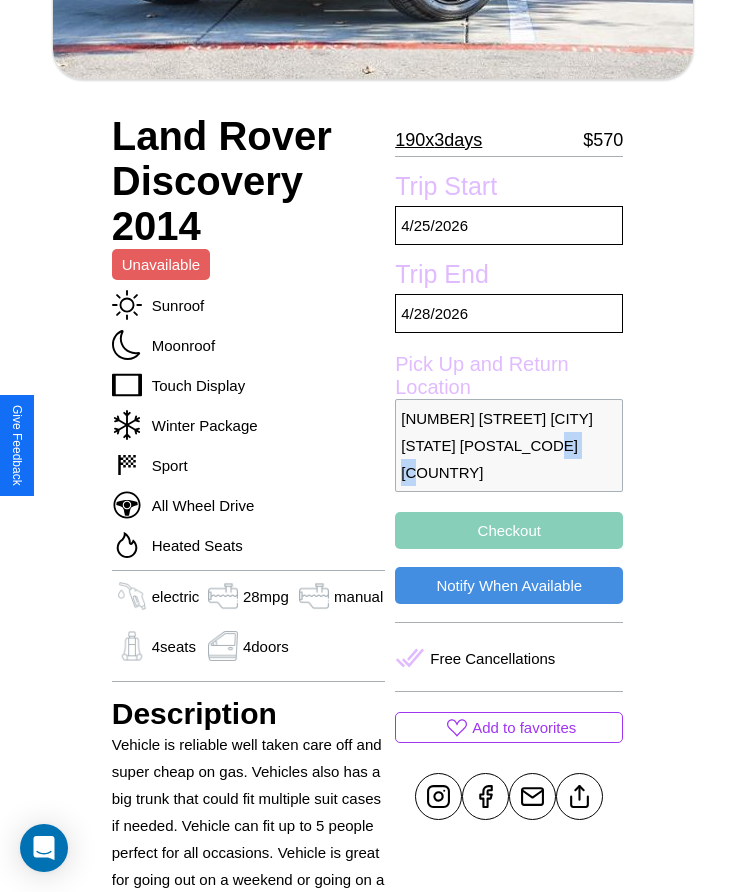 click on "[NUMBER] [STREET] [CITY] [STATE] [POSTAL_CODE] [COUNTRY]" at bounding box center (509, 445) 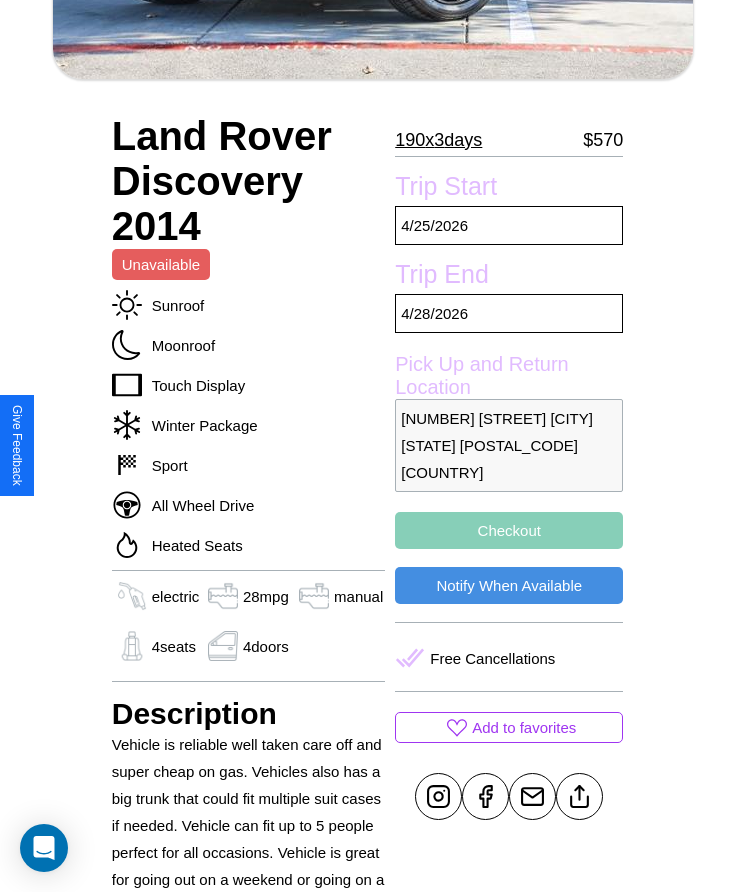 click on "[NUMBER] [STREET] [CITY] [STATE] [POSTAL_CODE] [COUNTRY]" at bounding box center (509, 445) 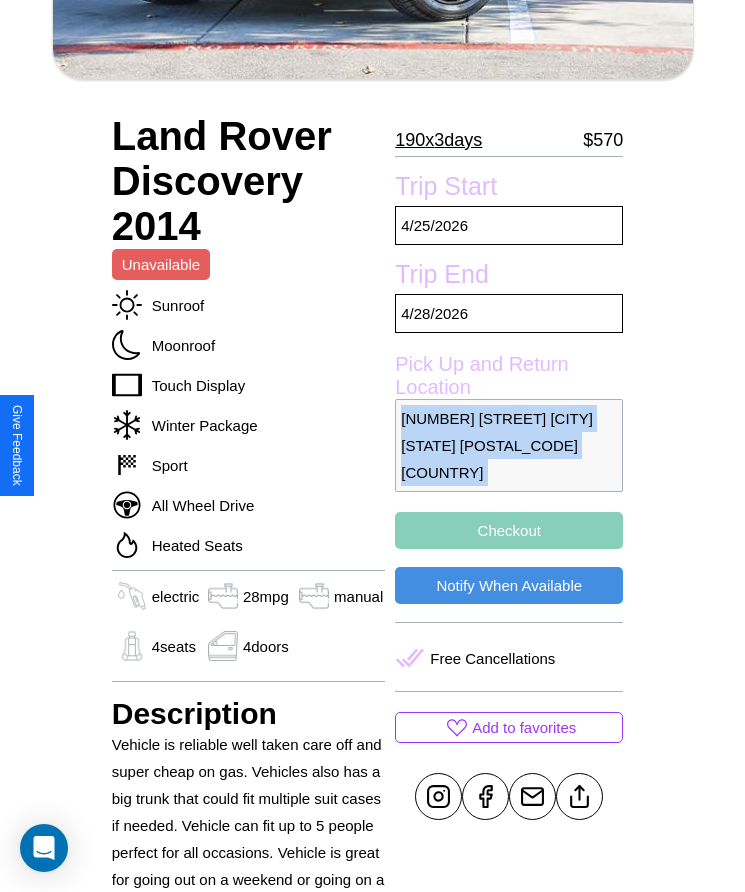 click on "[NUMBER] [STREET] [CITY] [STATE] [POSTAL_CODE] [COUNTRY]" at bounding box center [509, 445] 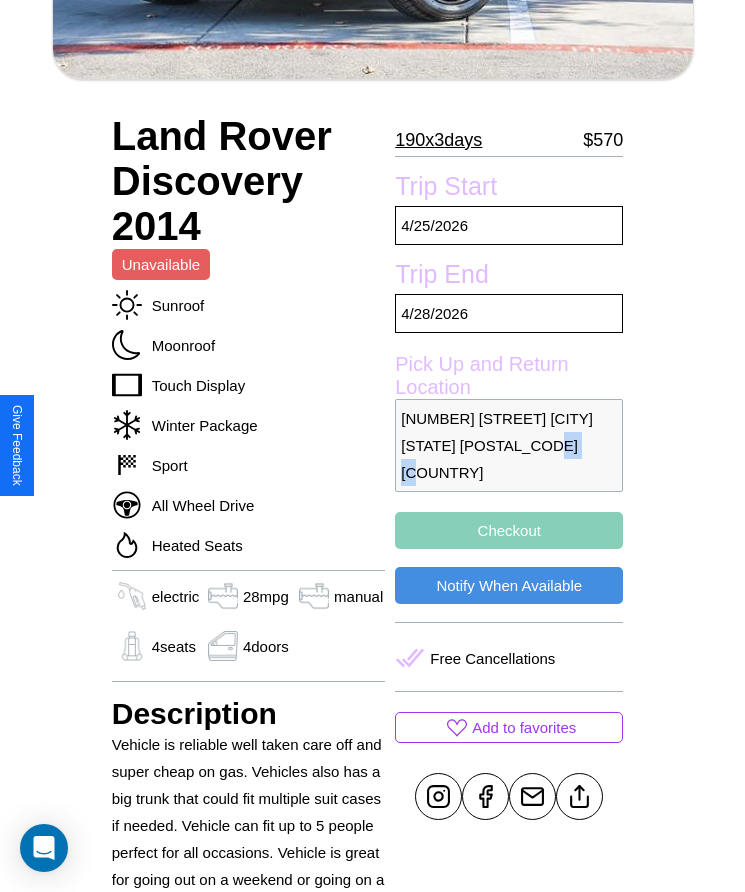 click on "2611 Maple Street  Philadelphia Pennsylvania 53374 United States" at bounding box center [509, 445] 